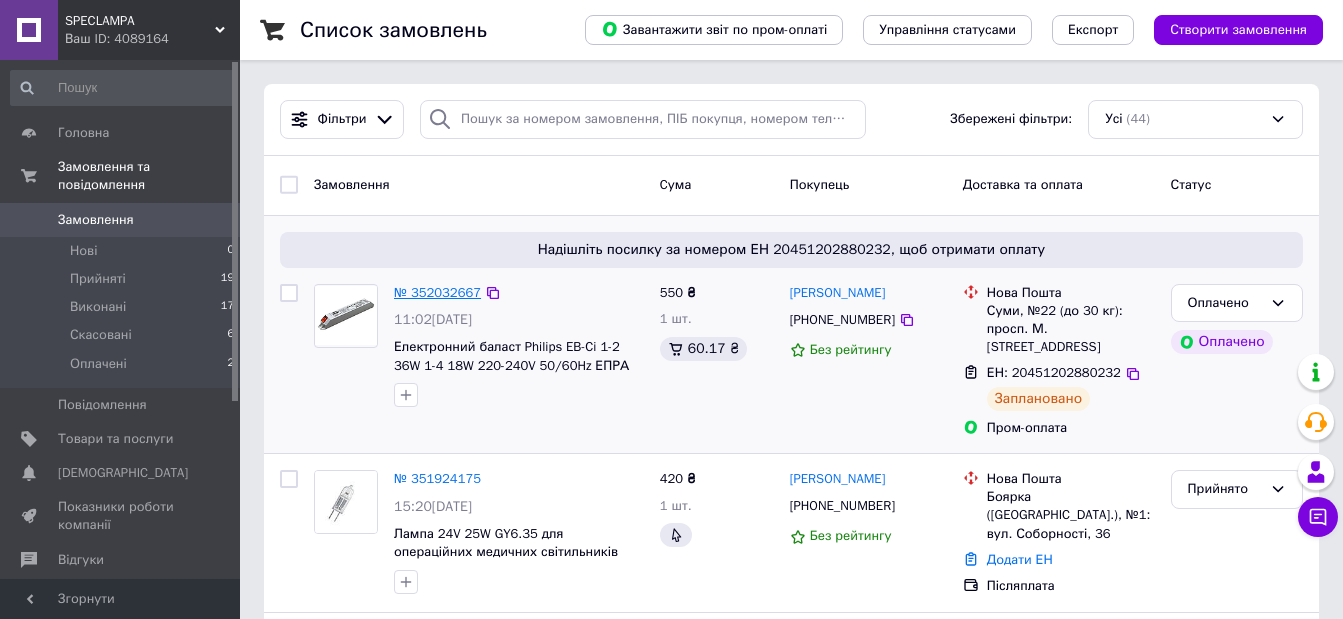 scroll, scrollTop: 0, scrollLeft: 0, axis: both 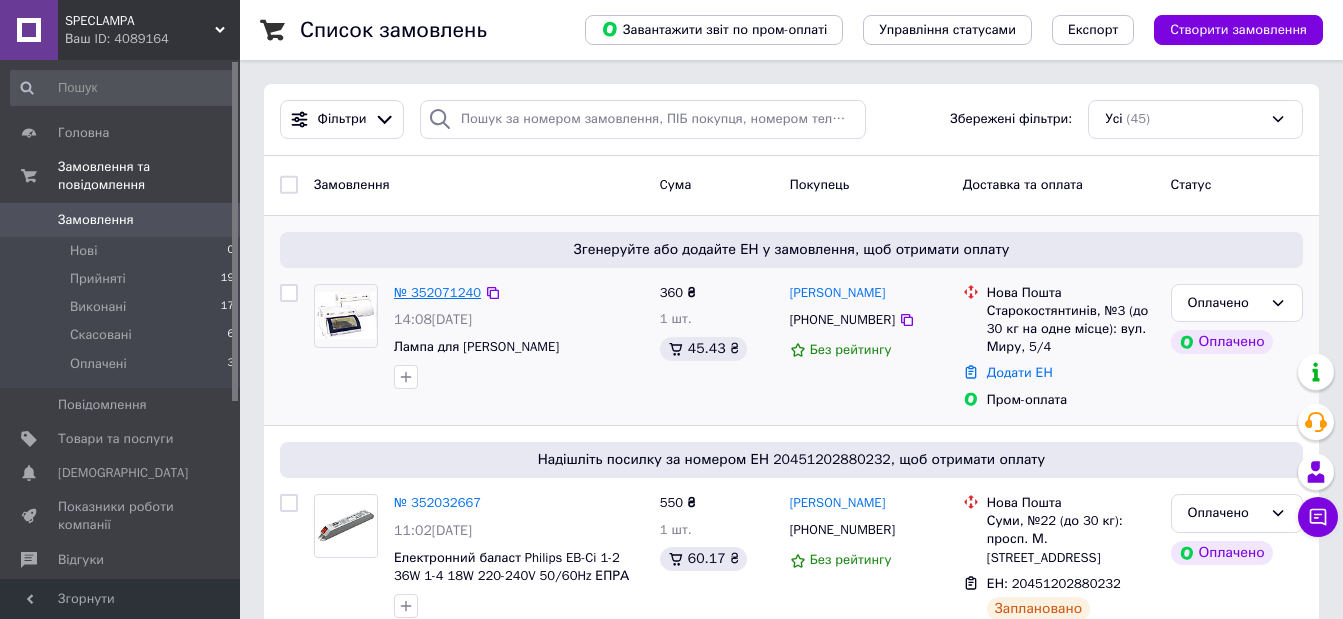 click on "№ 352071240" at bounding box center (437, 292) 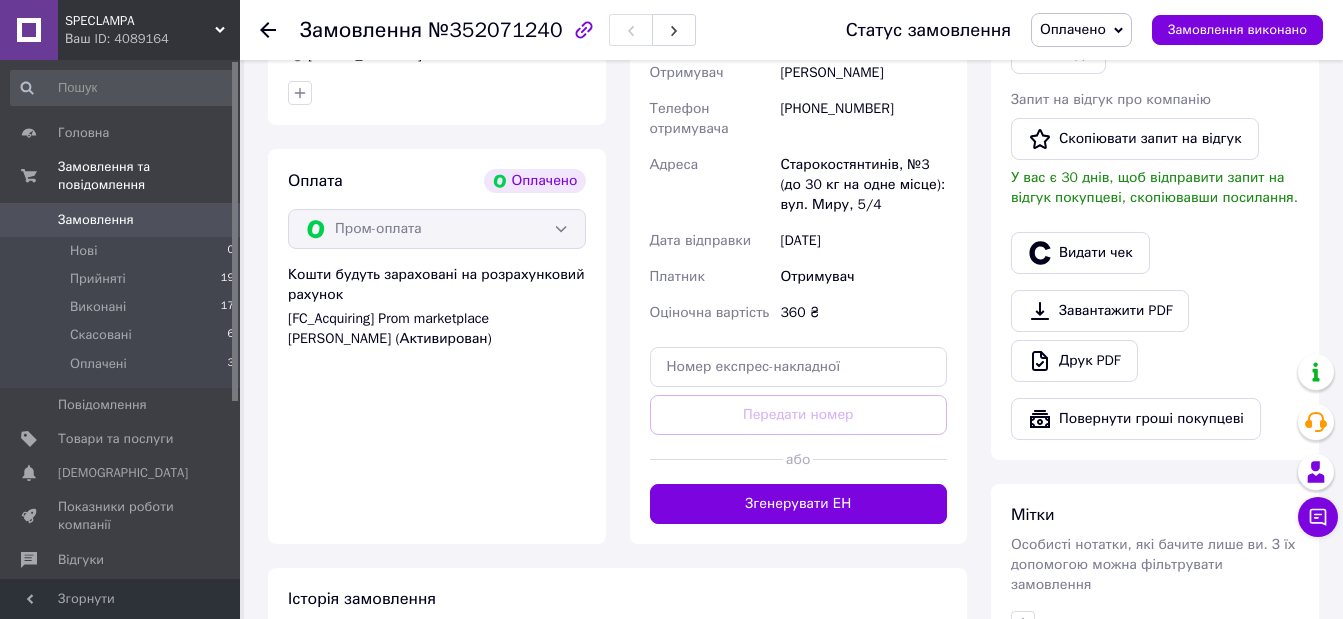 scroll, scrollTop: 600, scrollLeft: 0, axis: vertical 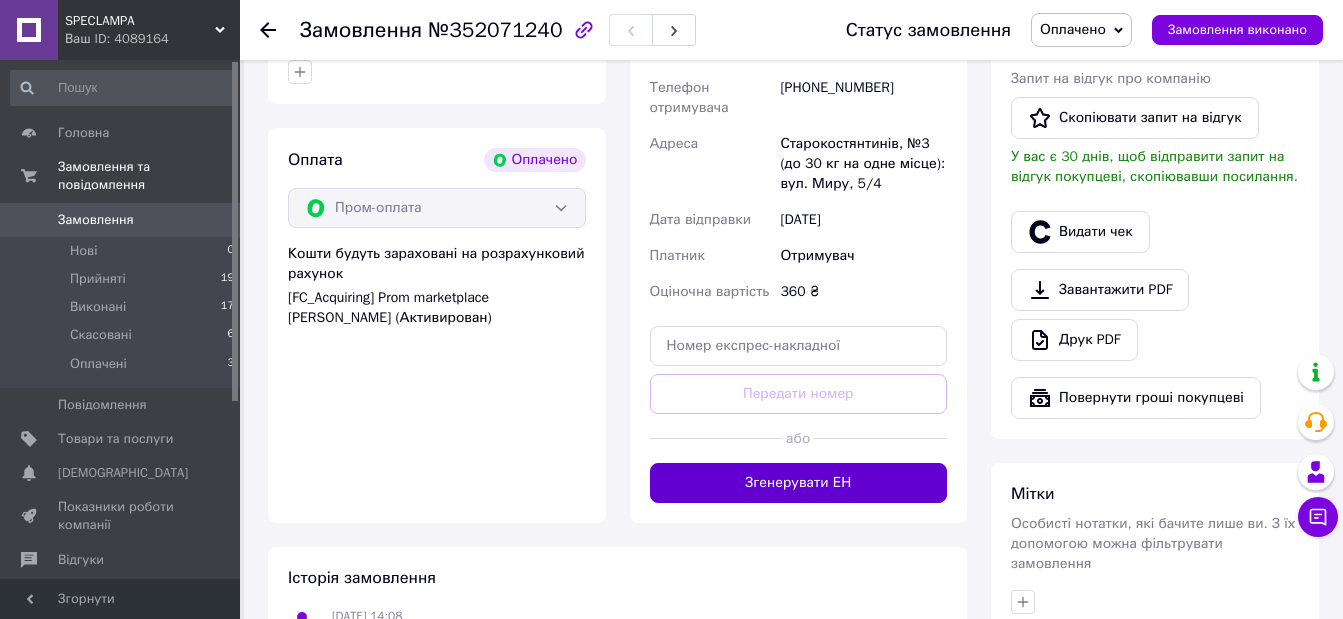 click on "Згенерувати ЕН" at bounding box center (799, 483) 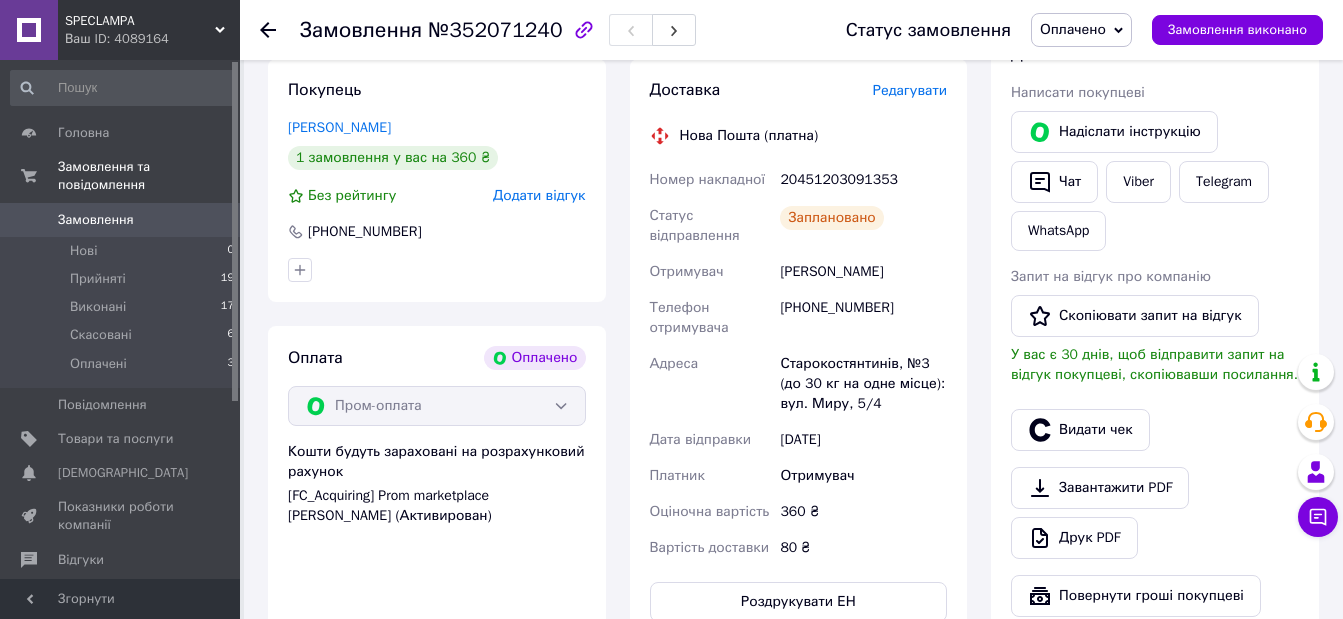 scroll, scrollTop: 400, scrollLeft: 0, axis: vertical 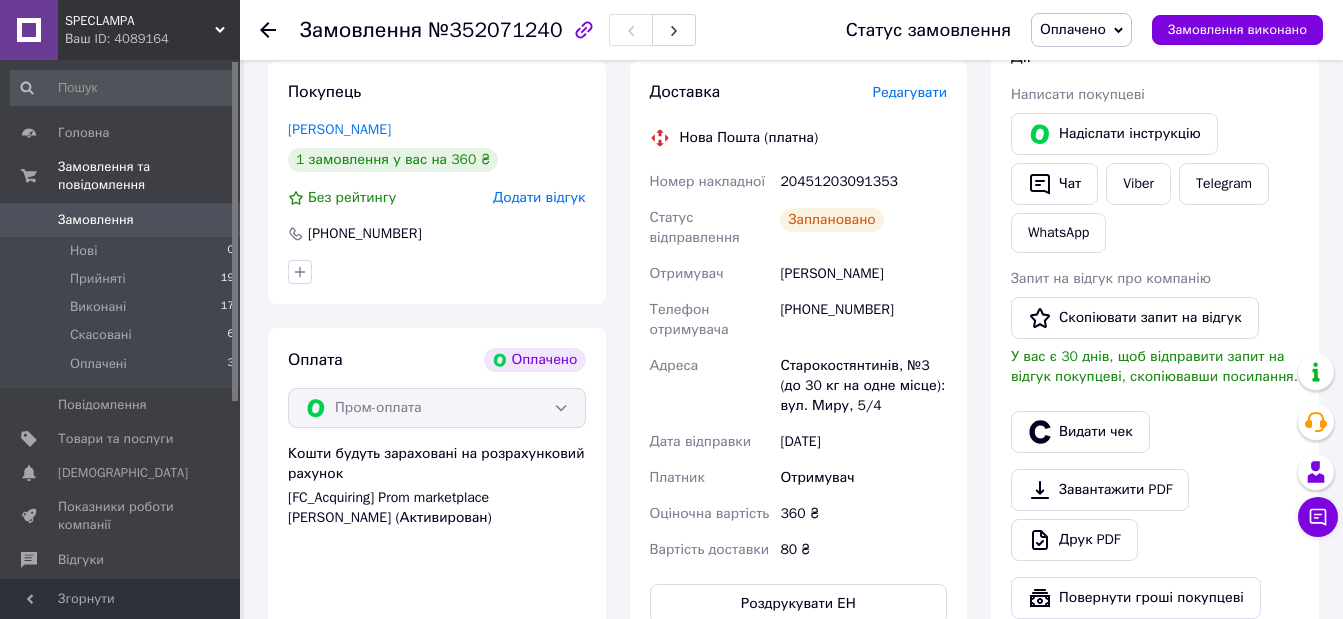 click 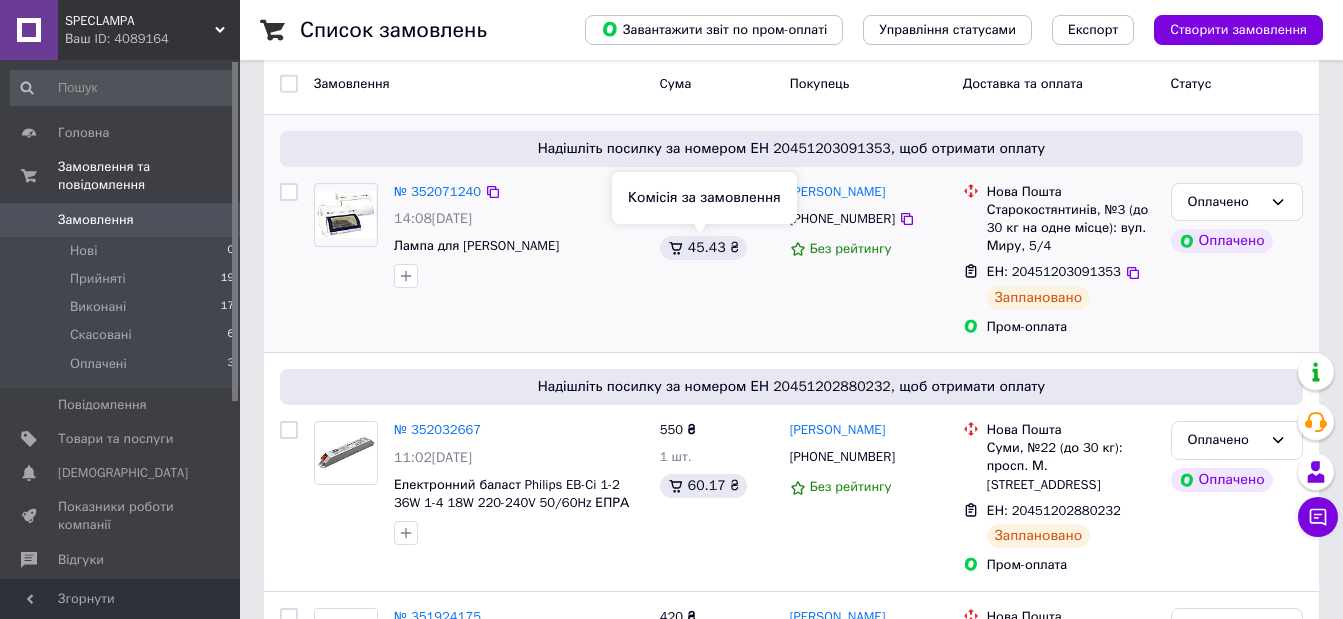 scroll, scrollTop: 200, scrollLeft: 0, axis: vertical 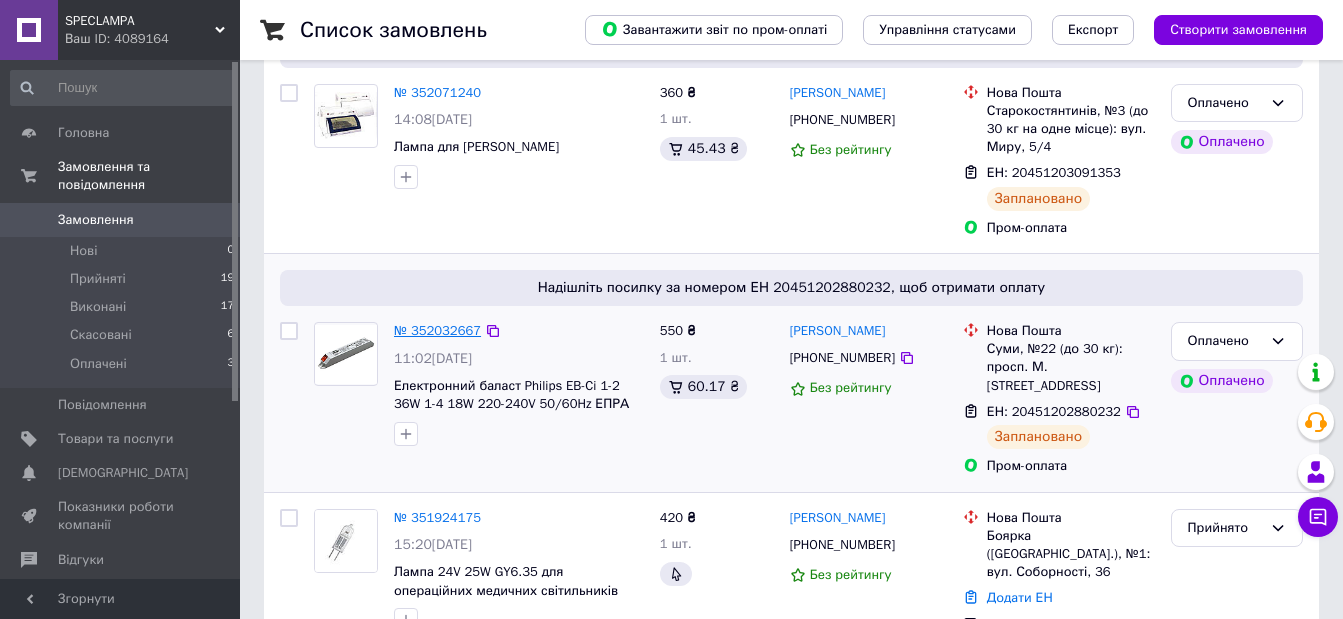 click on "№ 352032667" at bounding box center (437, 330) 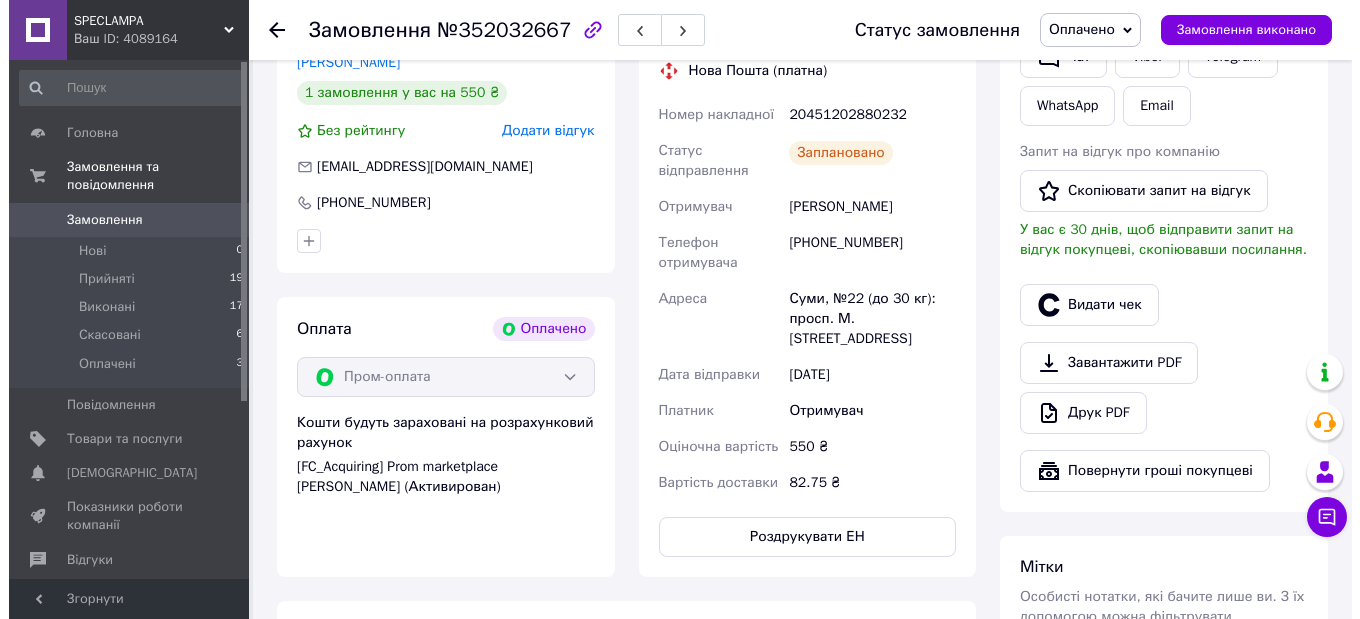 scroll, scrollTop: 400, scrollLeft: 0, axis: vertical 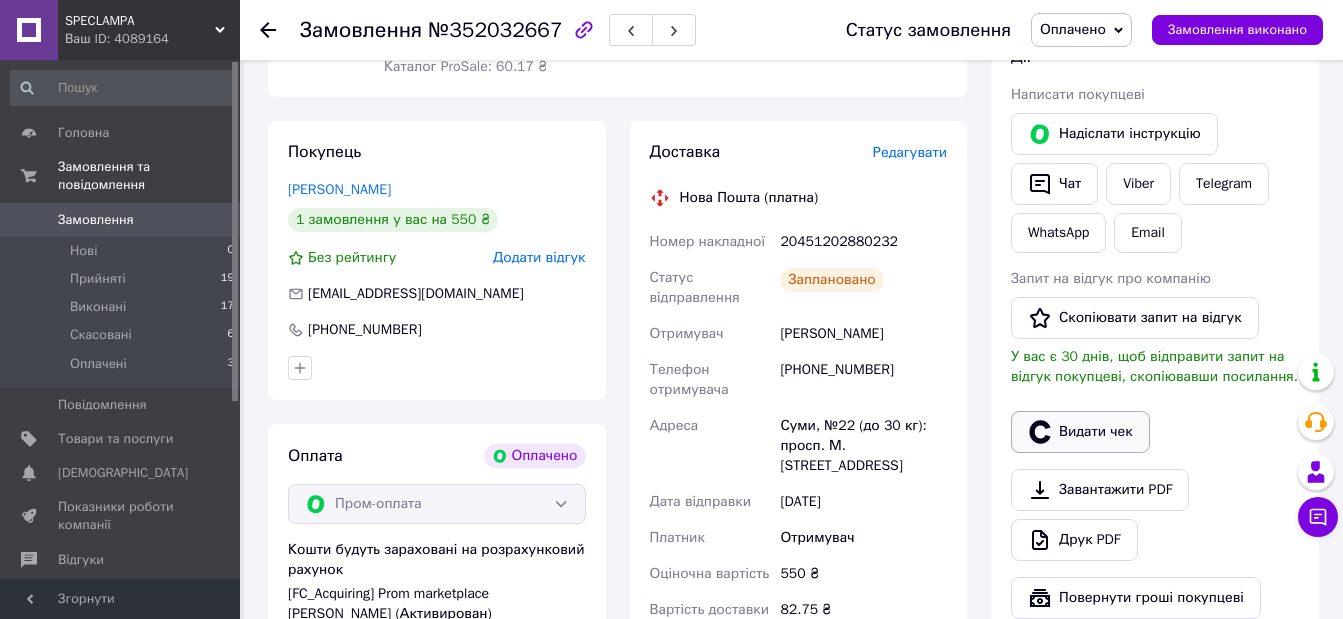 click on "Видати чек" at bounding box center (1080, 432) 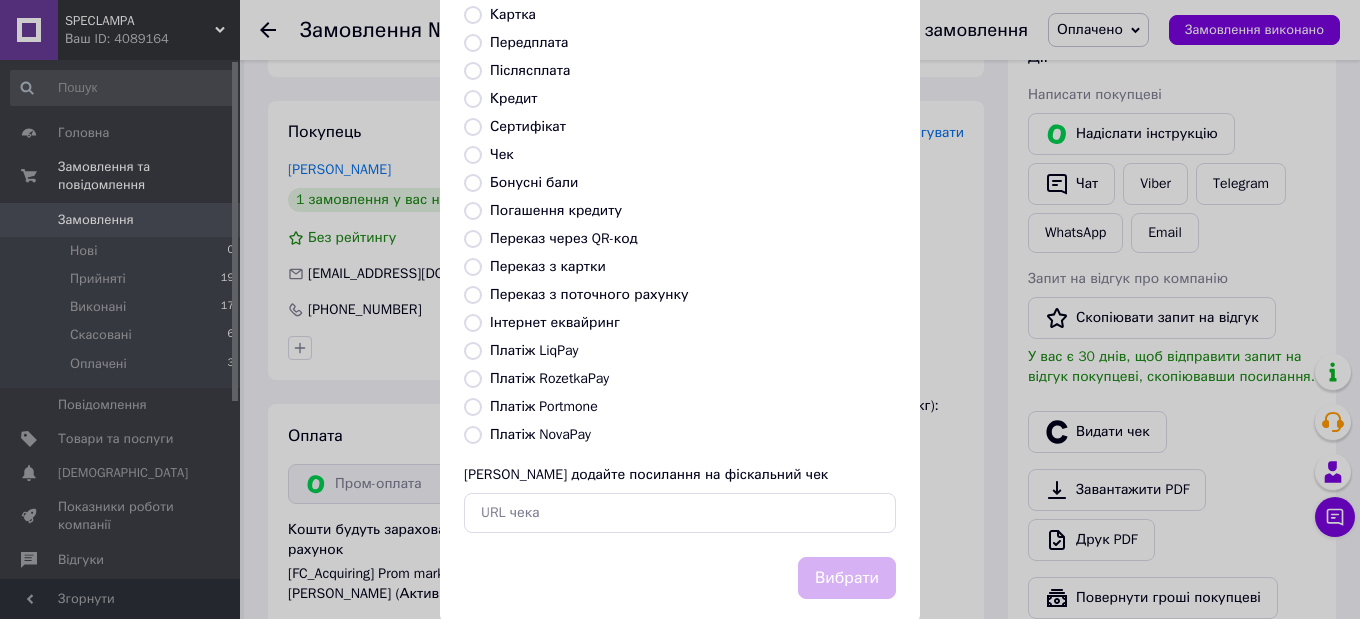 scroll, scrollTop: 100, scrollLeft: 0, axis: vertical 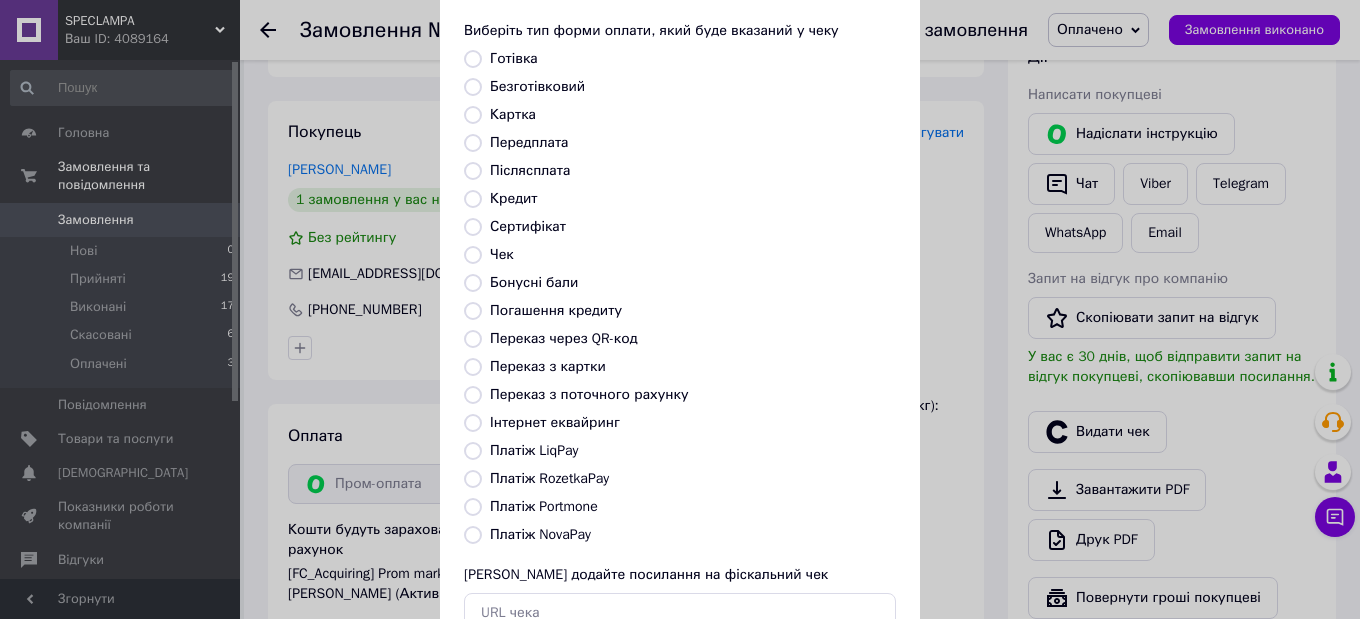 click on "Післясплата" at bounding box center [473, 171] 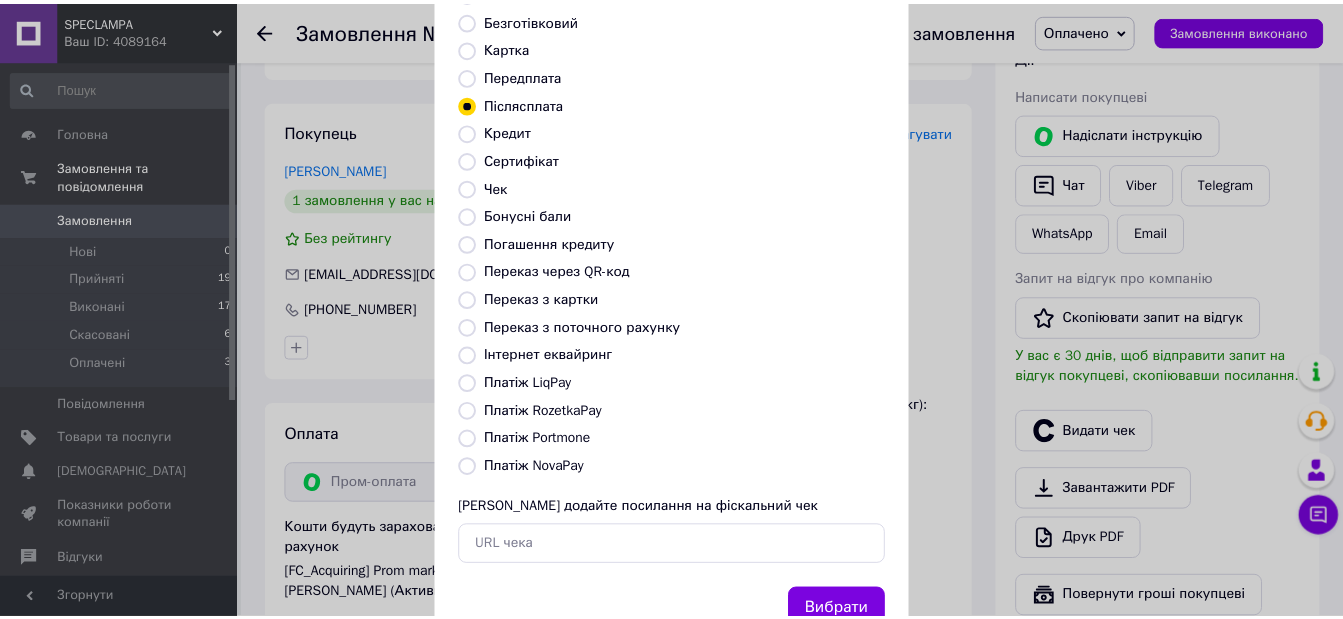 scroll, scrollTop: 200, scrollLeft: 0, axis: vertical 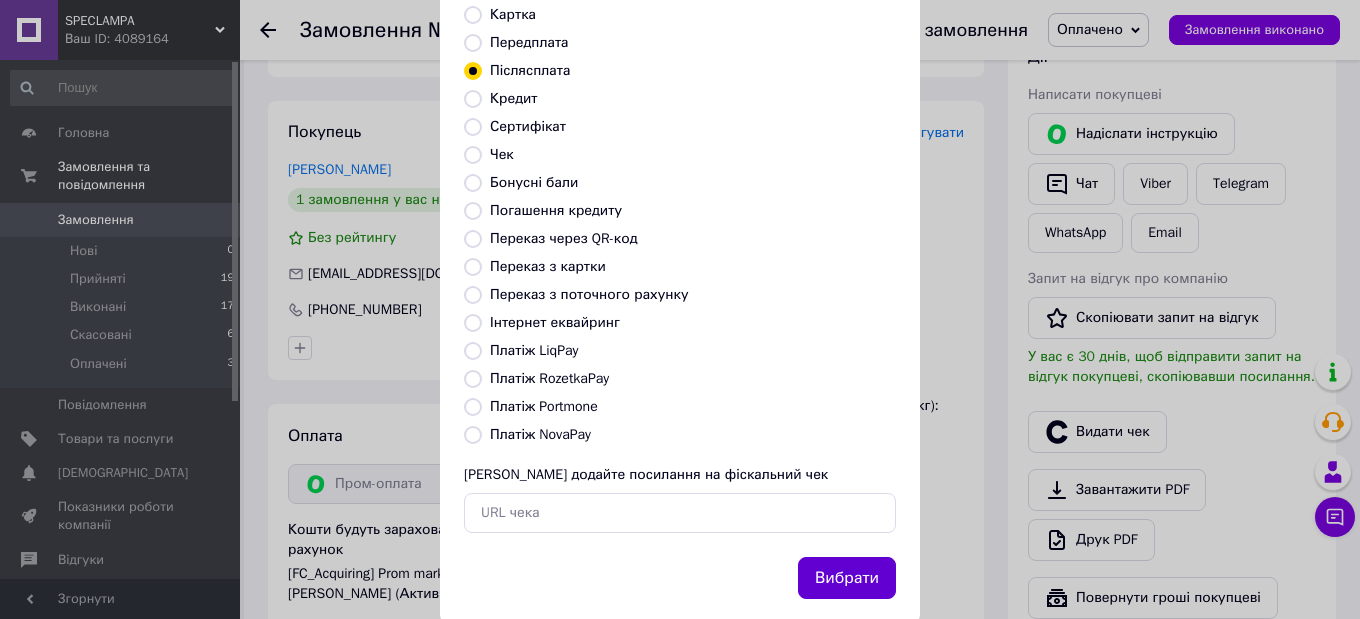 click on "Вибрати" at bounding box center [847, 578] 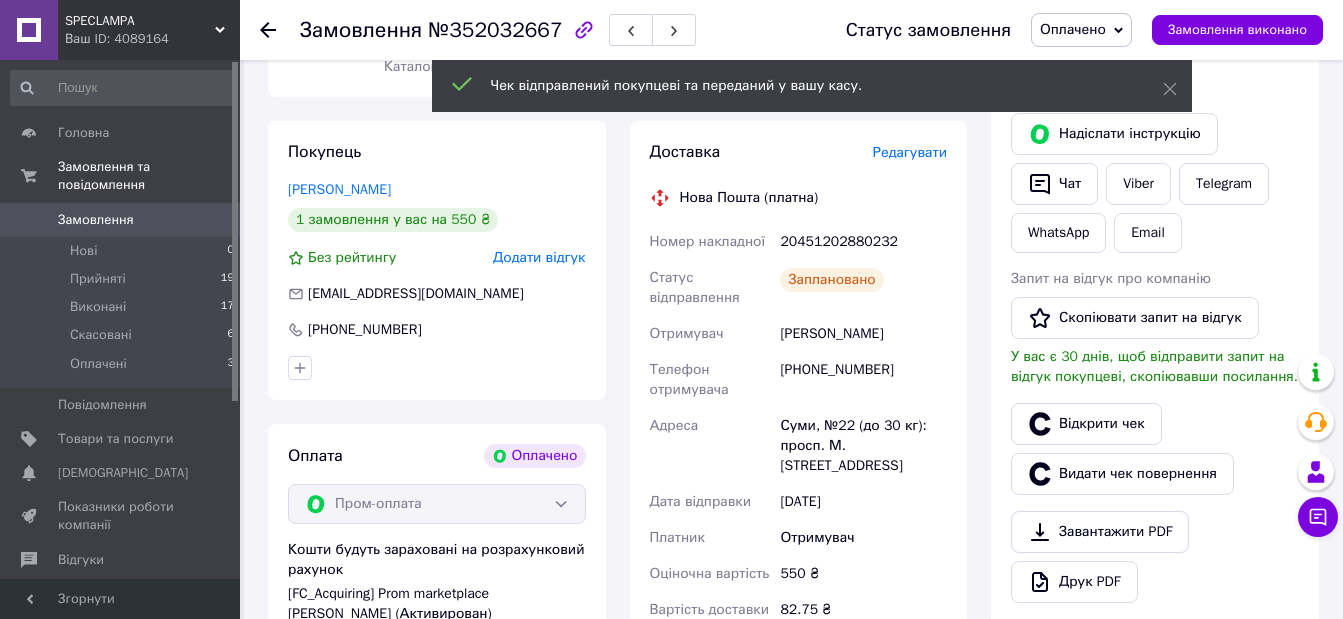 click 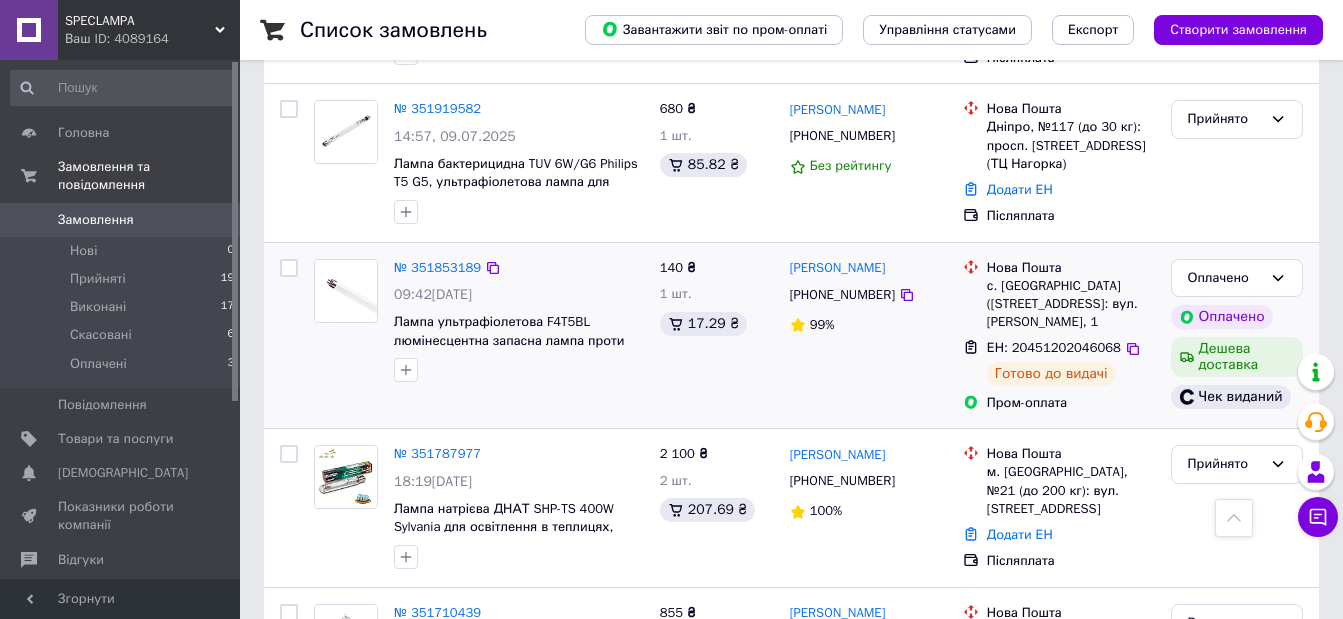 scroll, scrollTop: 800, scrollLeft: 0, axis: vertical 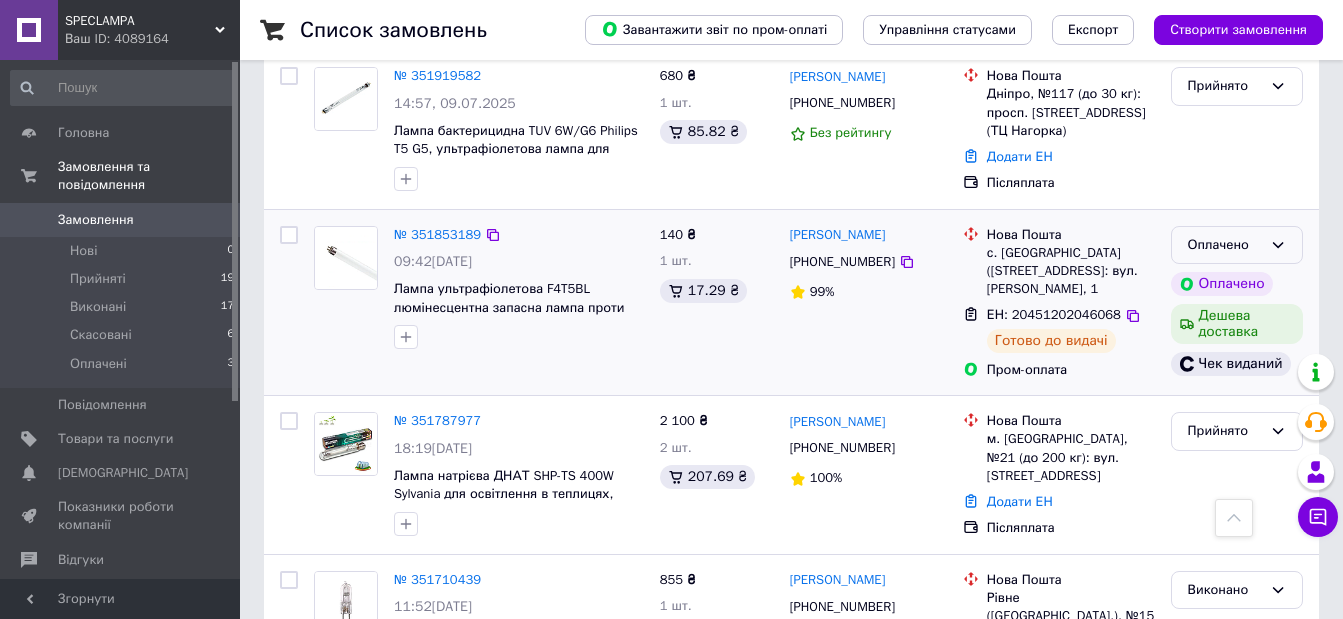 click 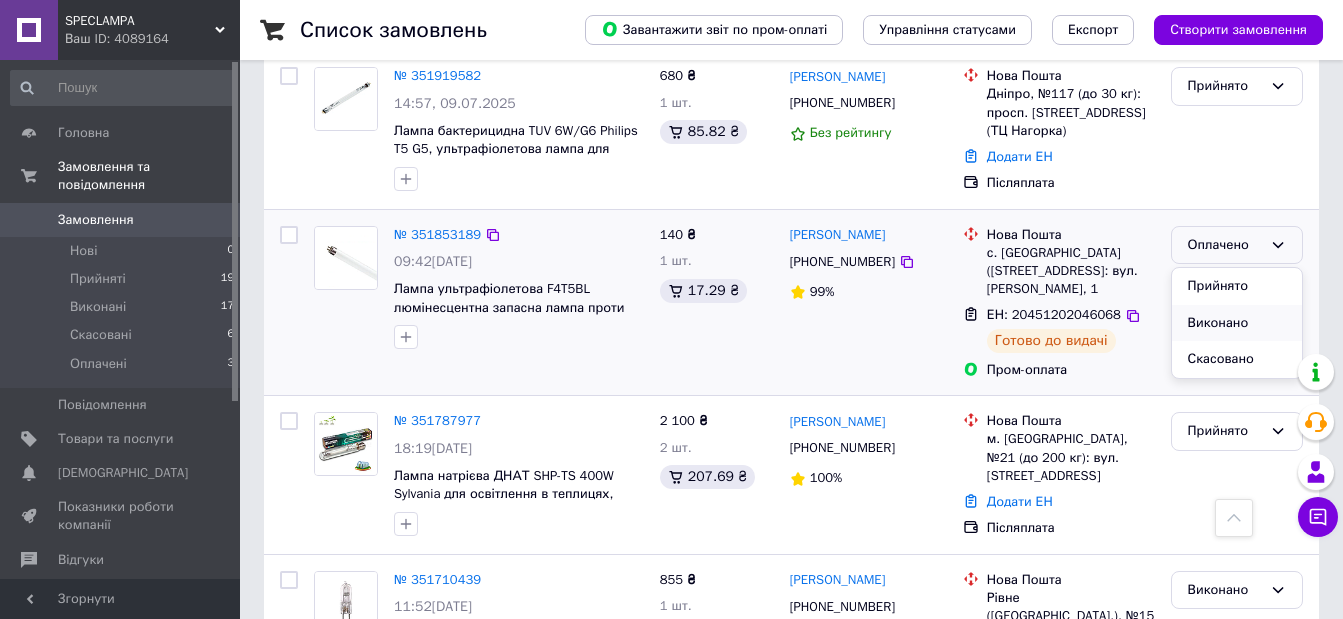 click on "Виконано" at bounding box center [1237, 323] 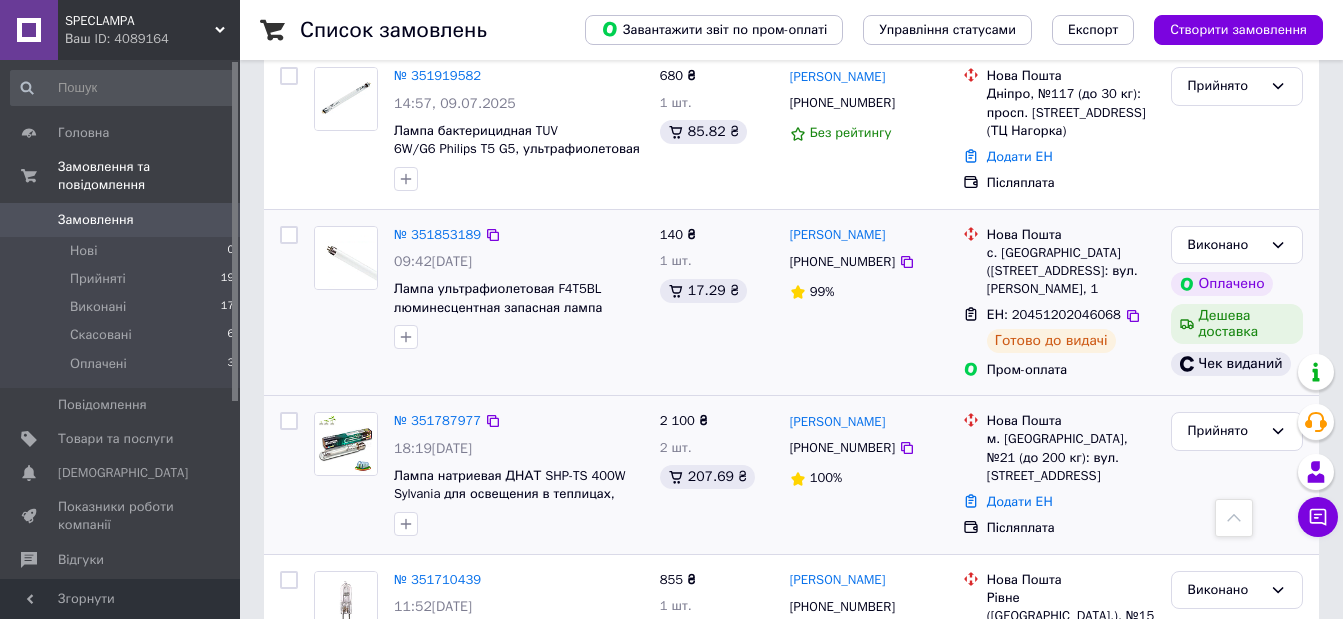 scroll, scrollTop: 200, scrollLeft: 0, axis: vertical 